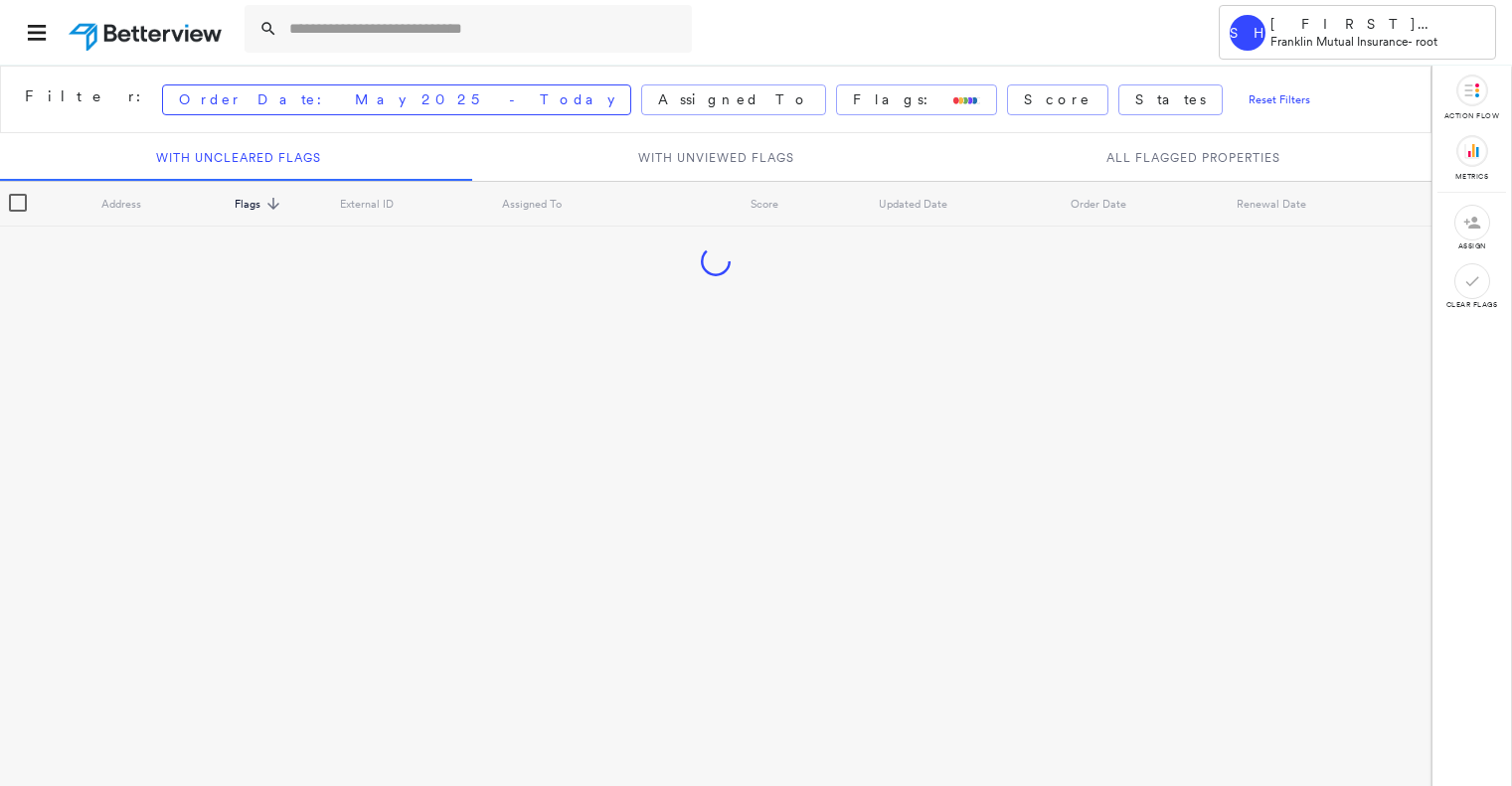 scroll, scrollTop: 0, scrollLeft: 0, axis: both 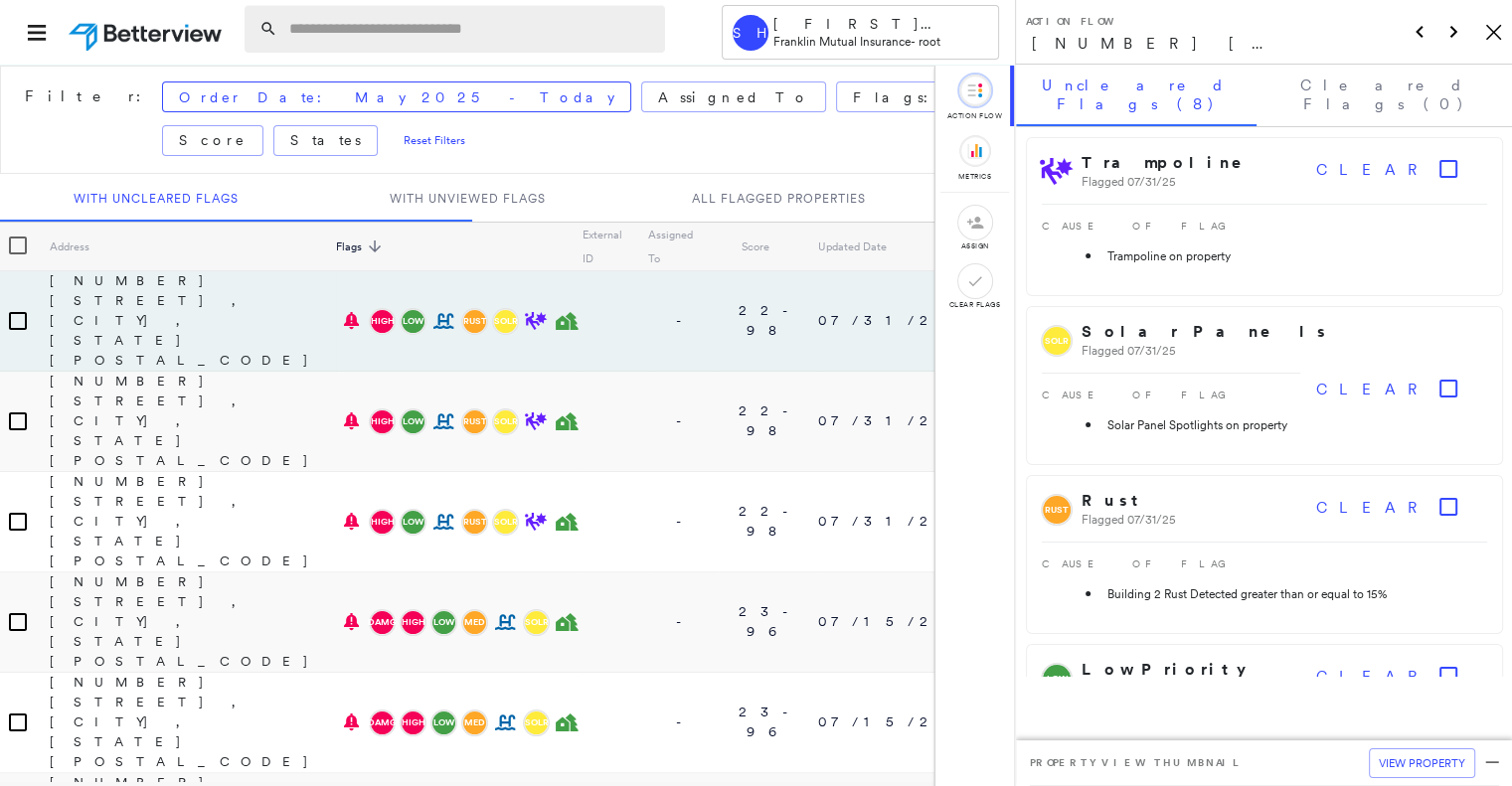 click at bounding box center (471, 29) 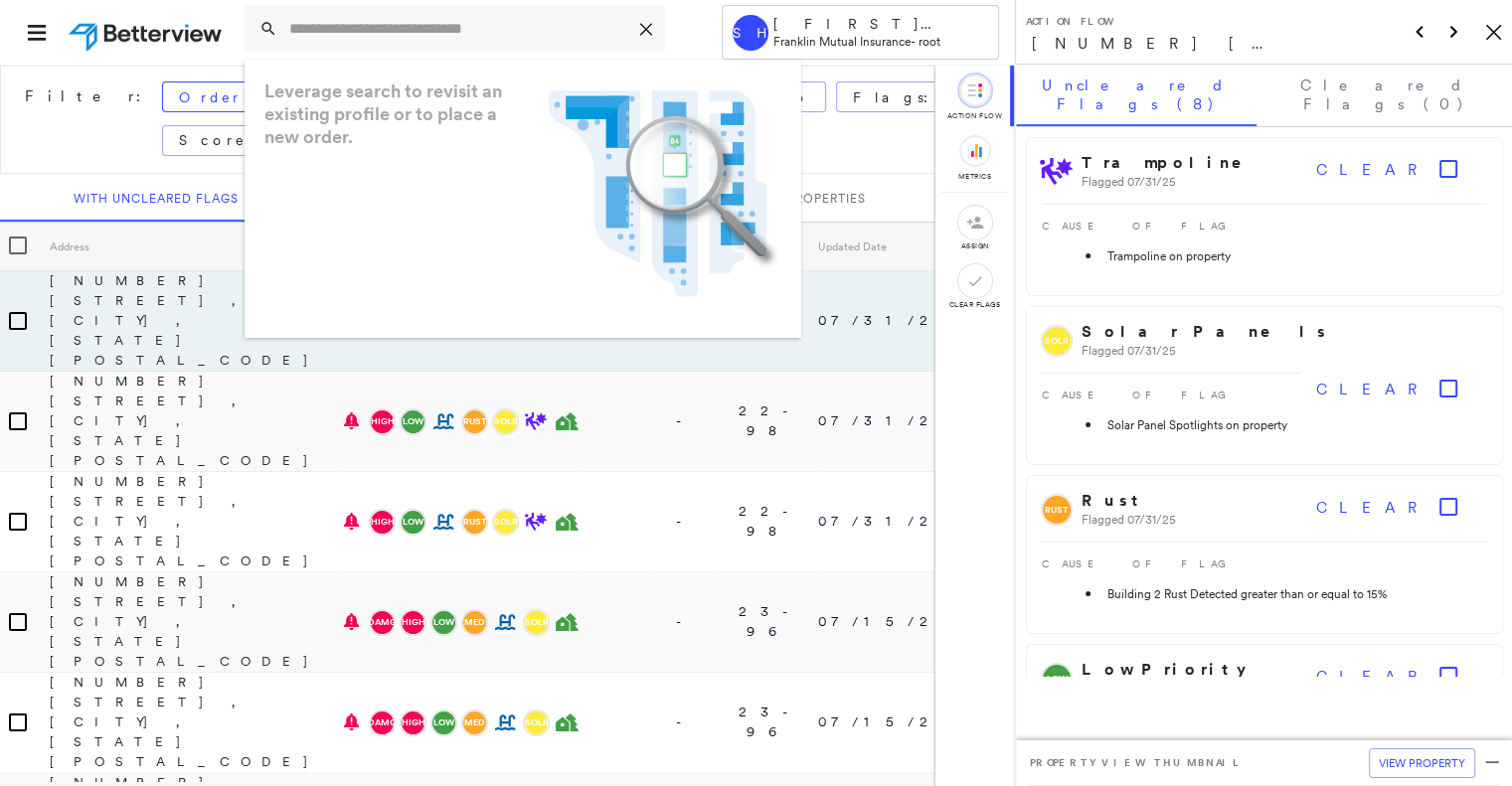 paste on "**********" 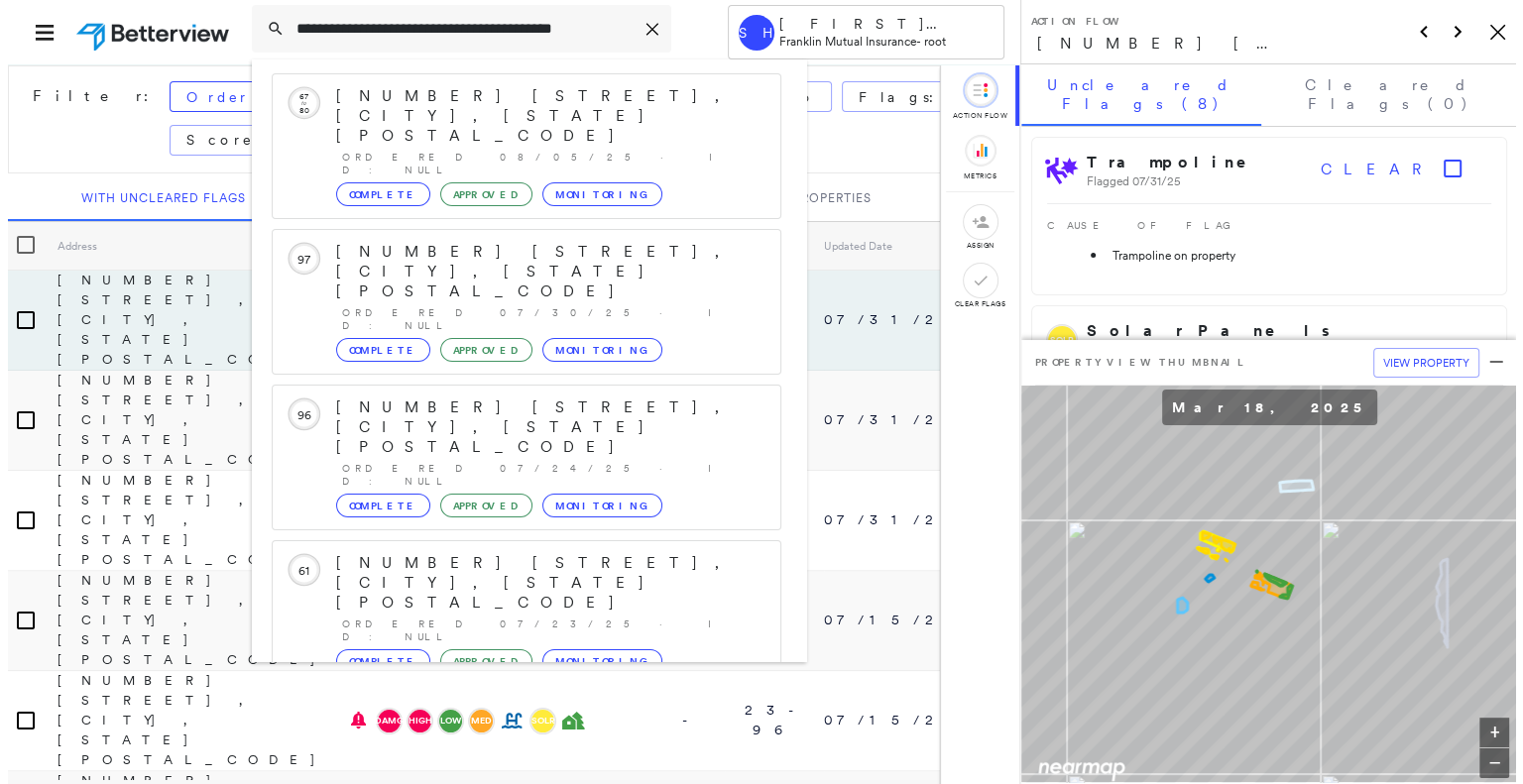 scroll, scrollTop: 206, scrollLeft: 0, axis: vertical 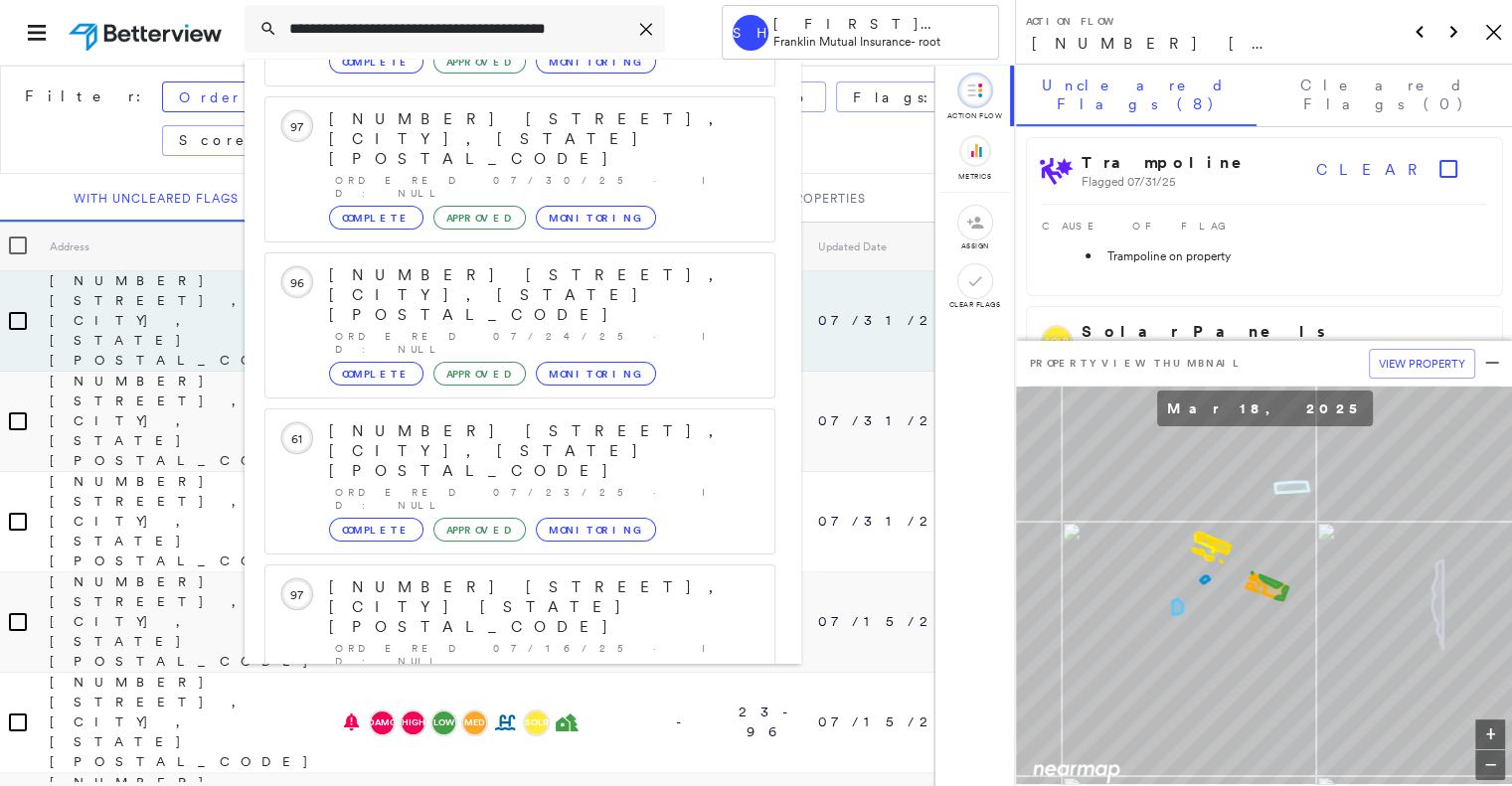 type on "**********" 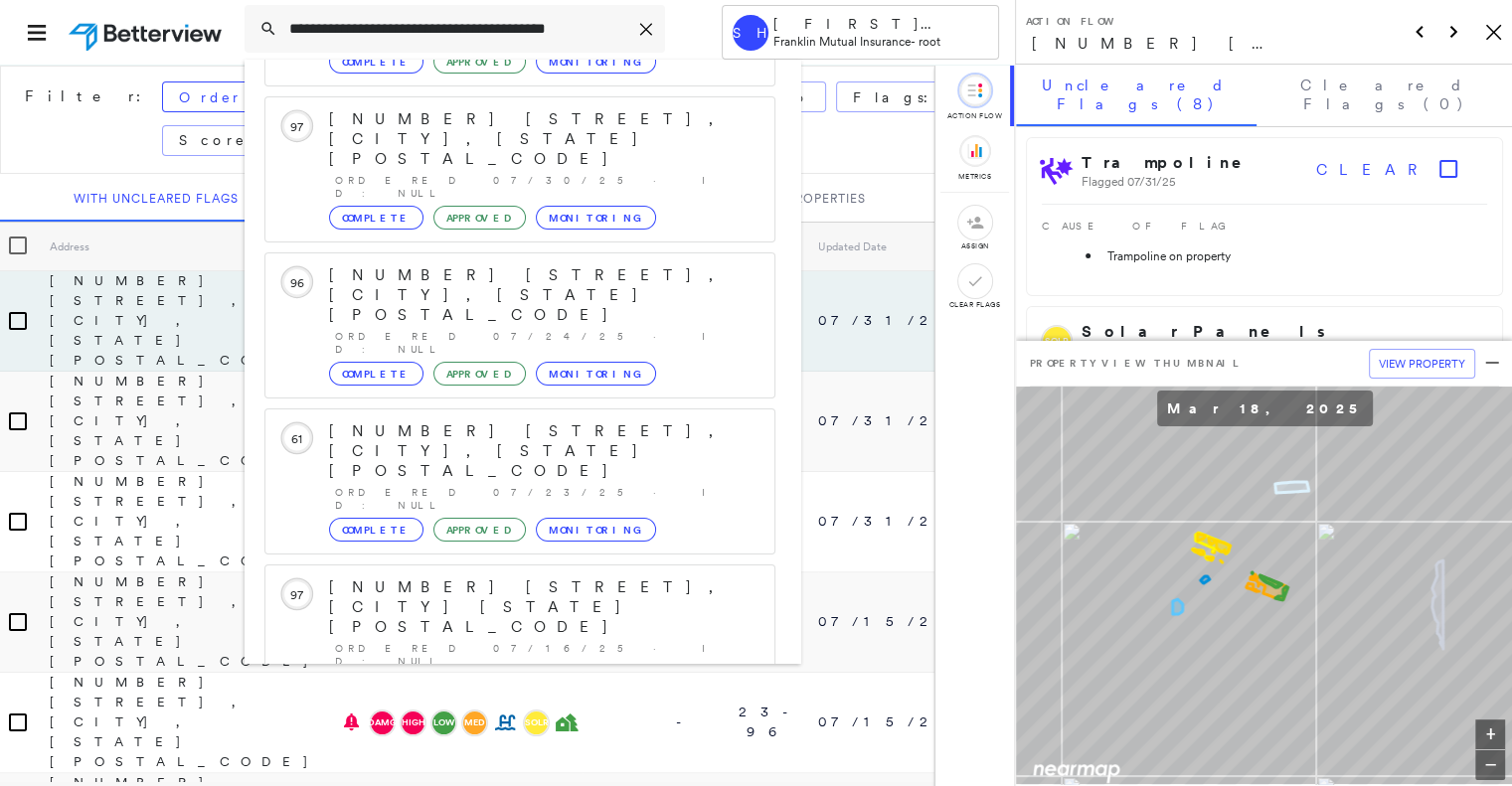click on "[NUMBER] [STREET], [CITY], [STATE] [POSTAL_CODE] Group Created with Sketch." at bounding box center (520, 897) 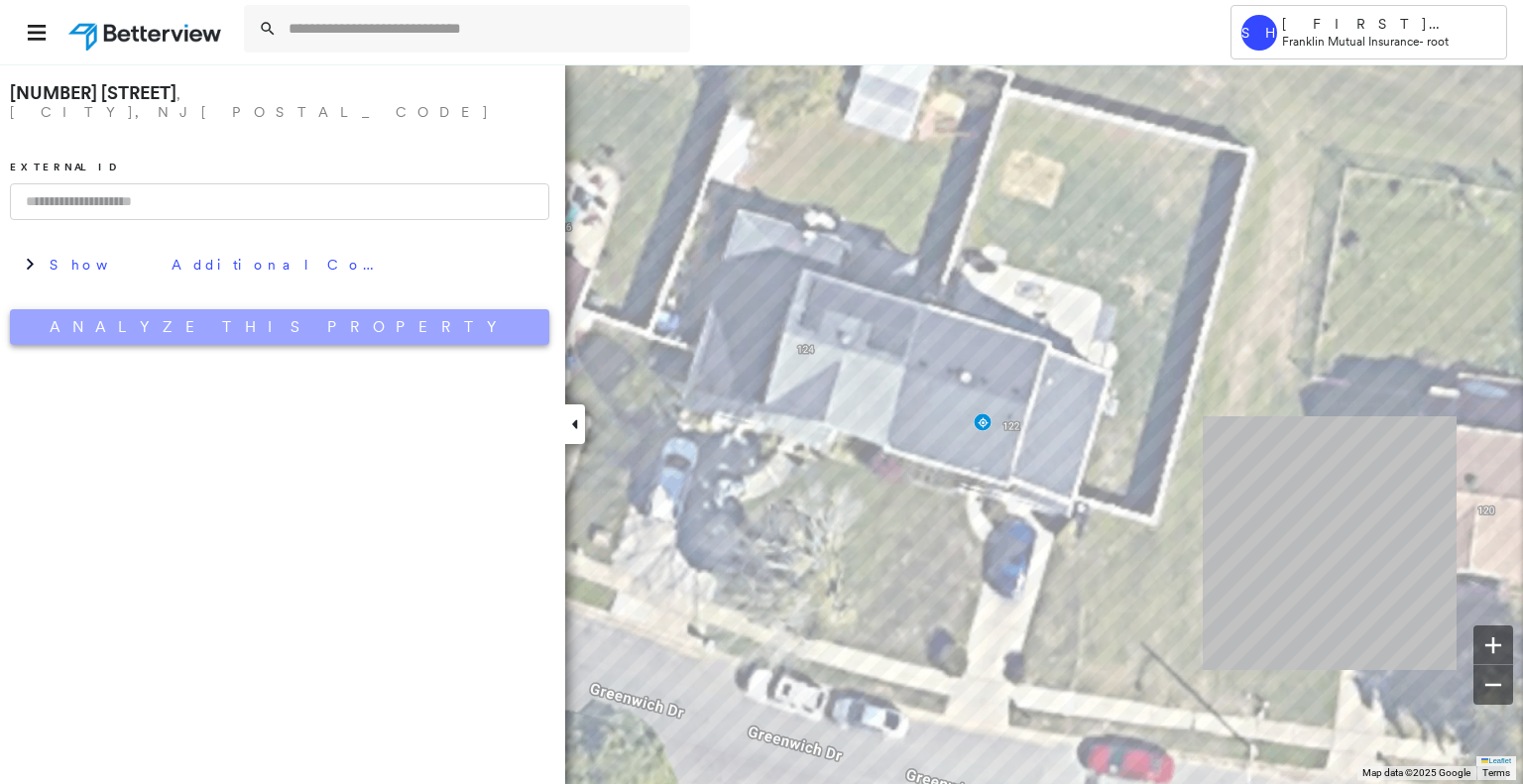 click on "Analyze This Property" at bounding box center [280, 327] 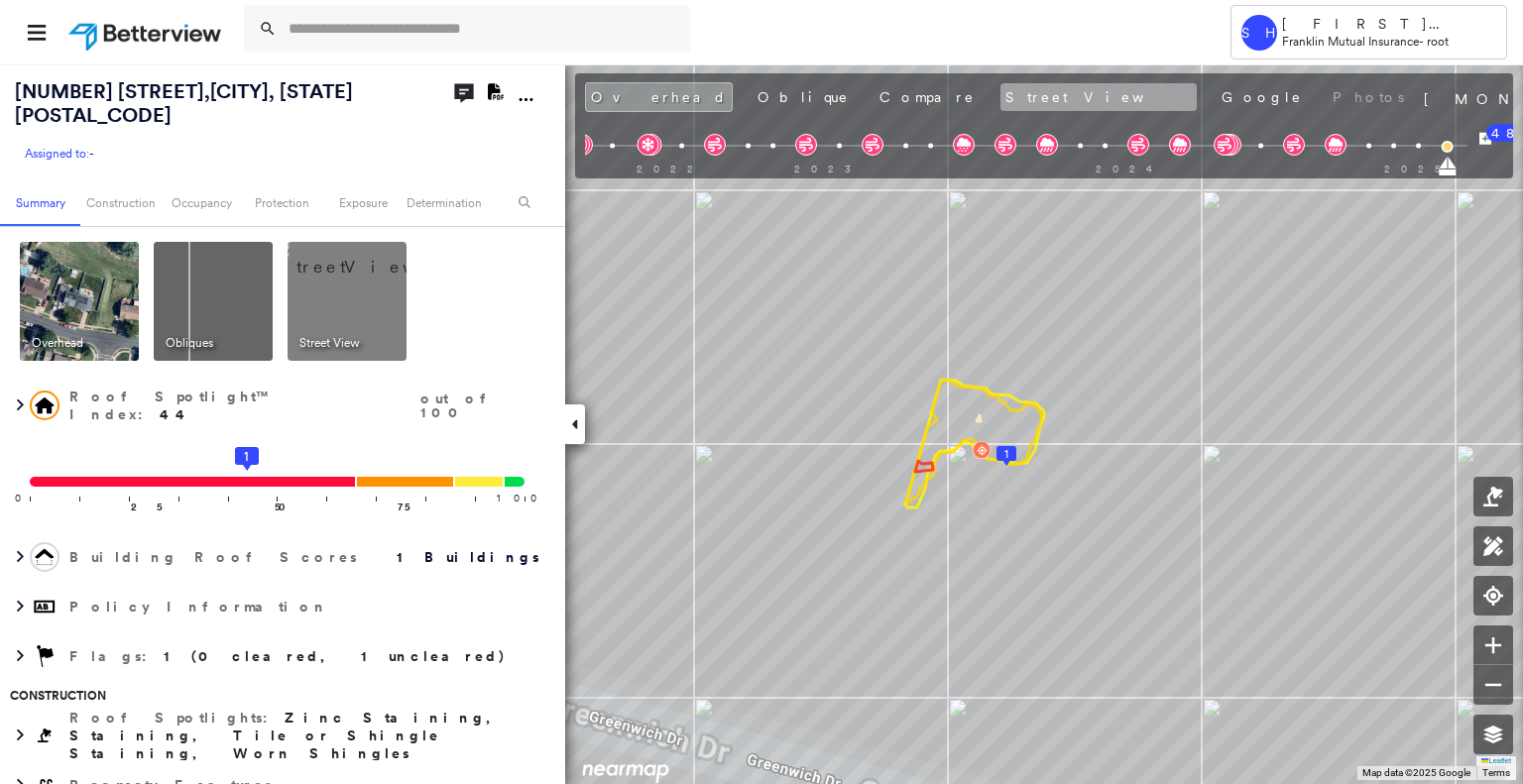 click on "Street View" at bounding box center [1099, 97] 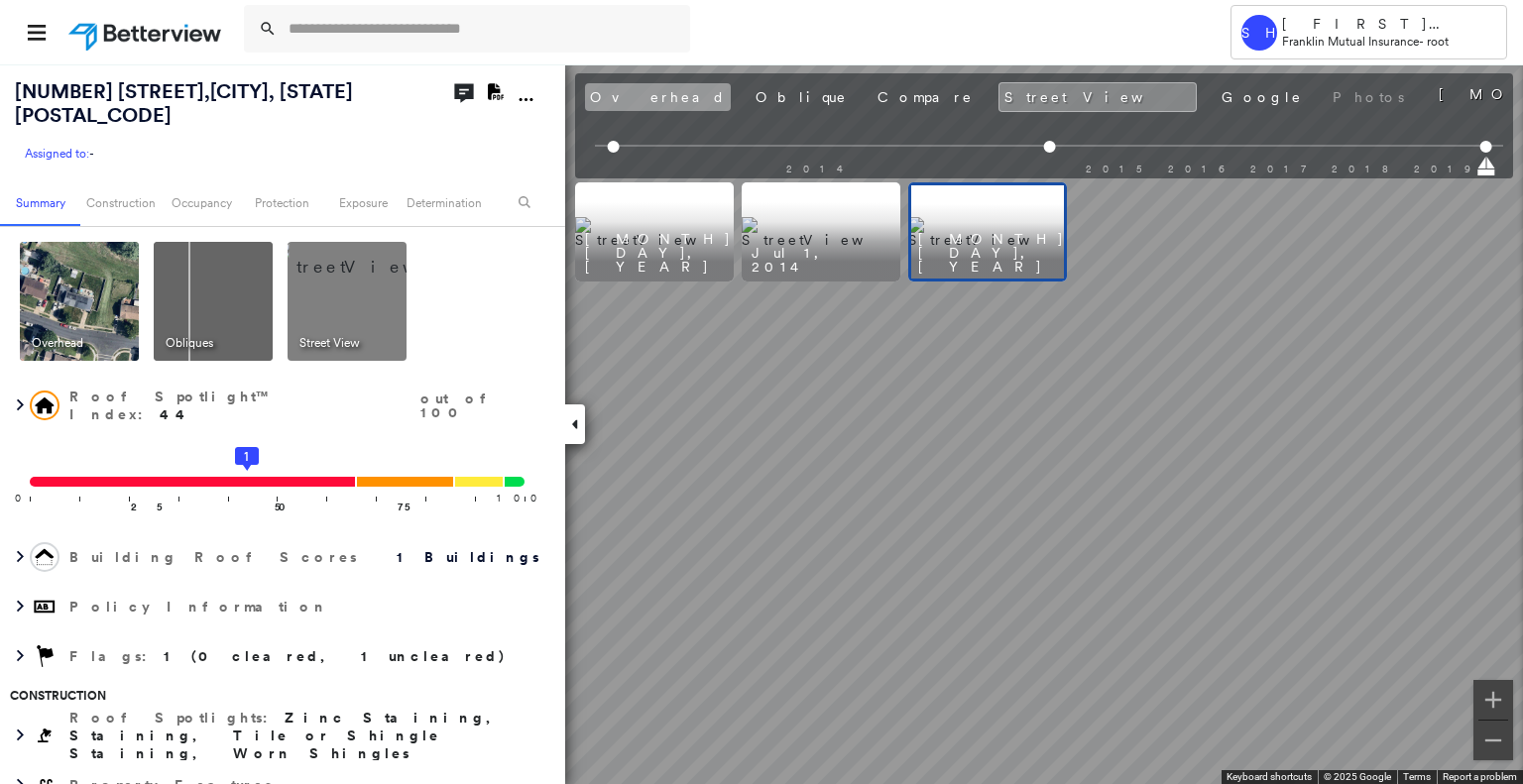 click on "Overhead" at bounding box center [657, 97] 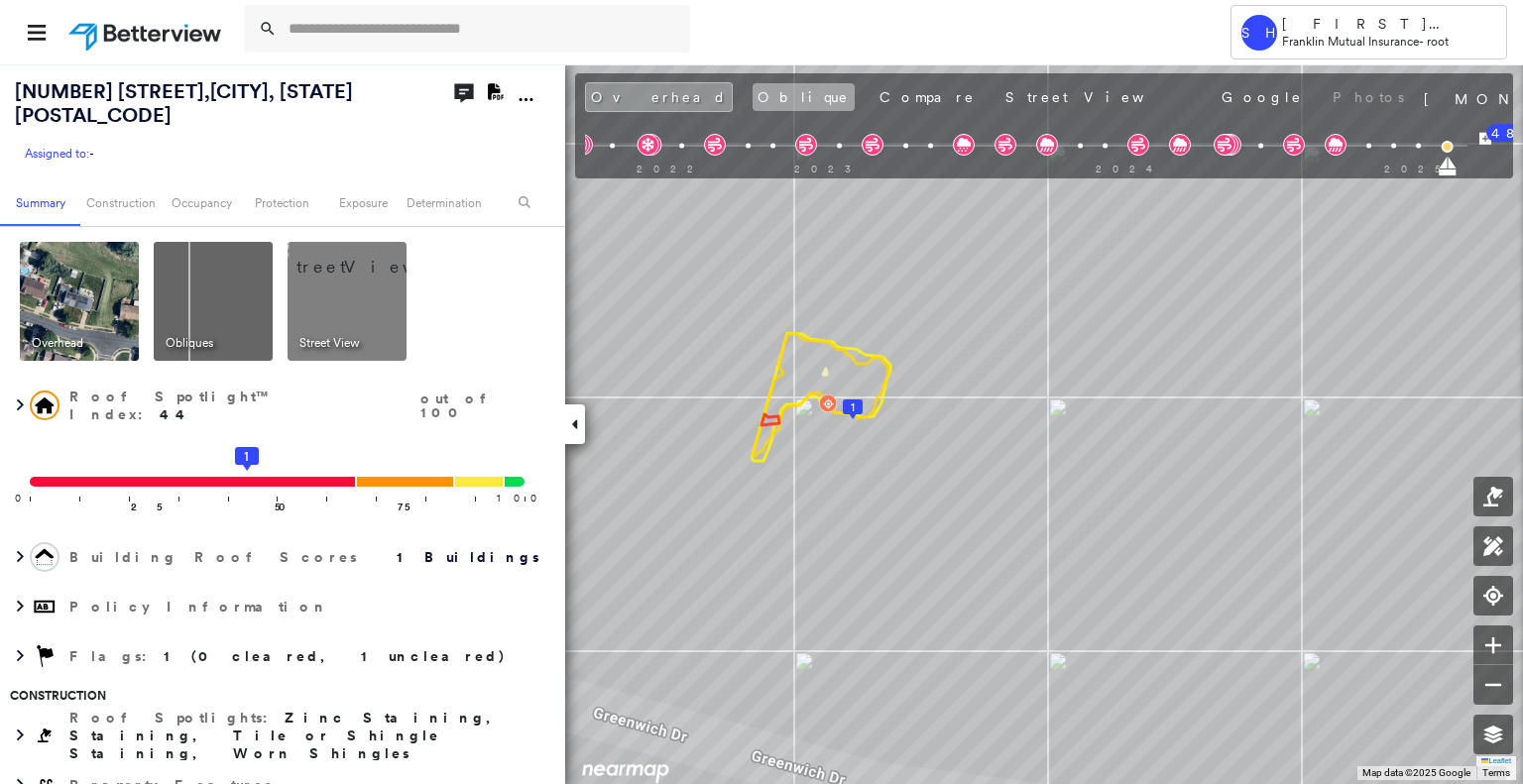 click on "Oblique" at bounding box center [803, 97] 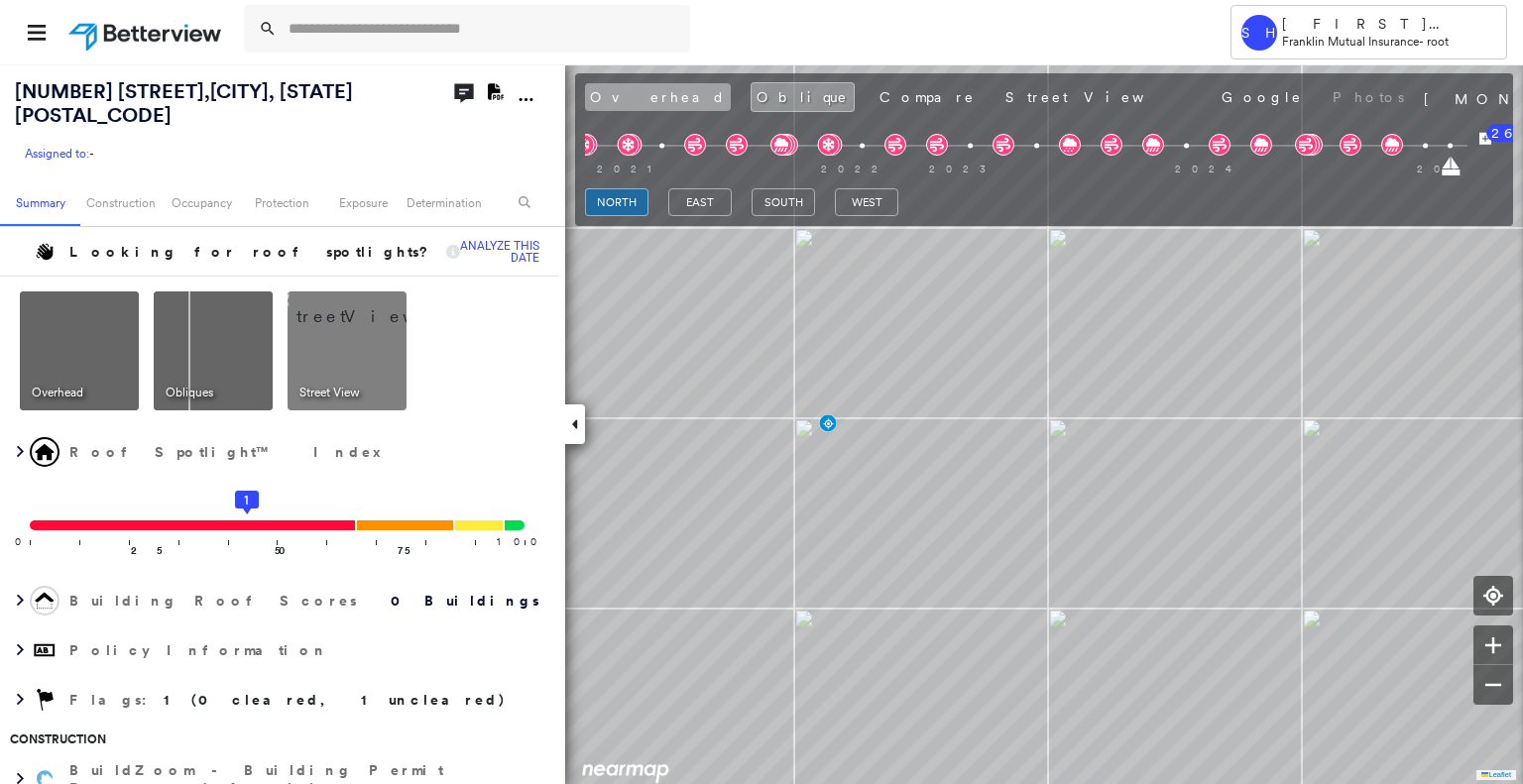 click on "Overhead" at bounding box center (657, 97) 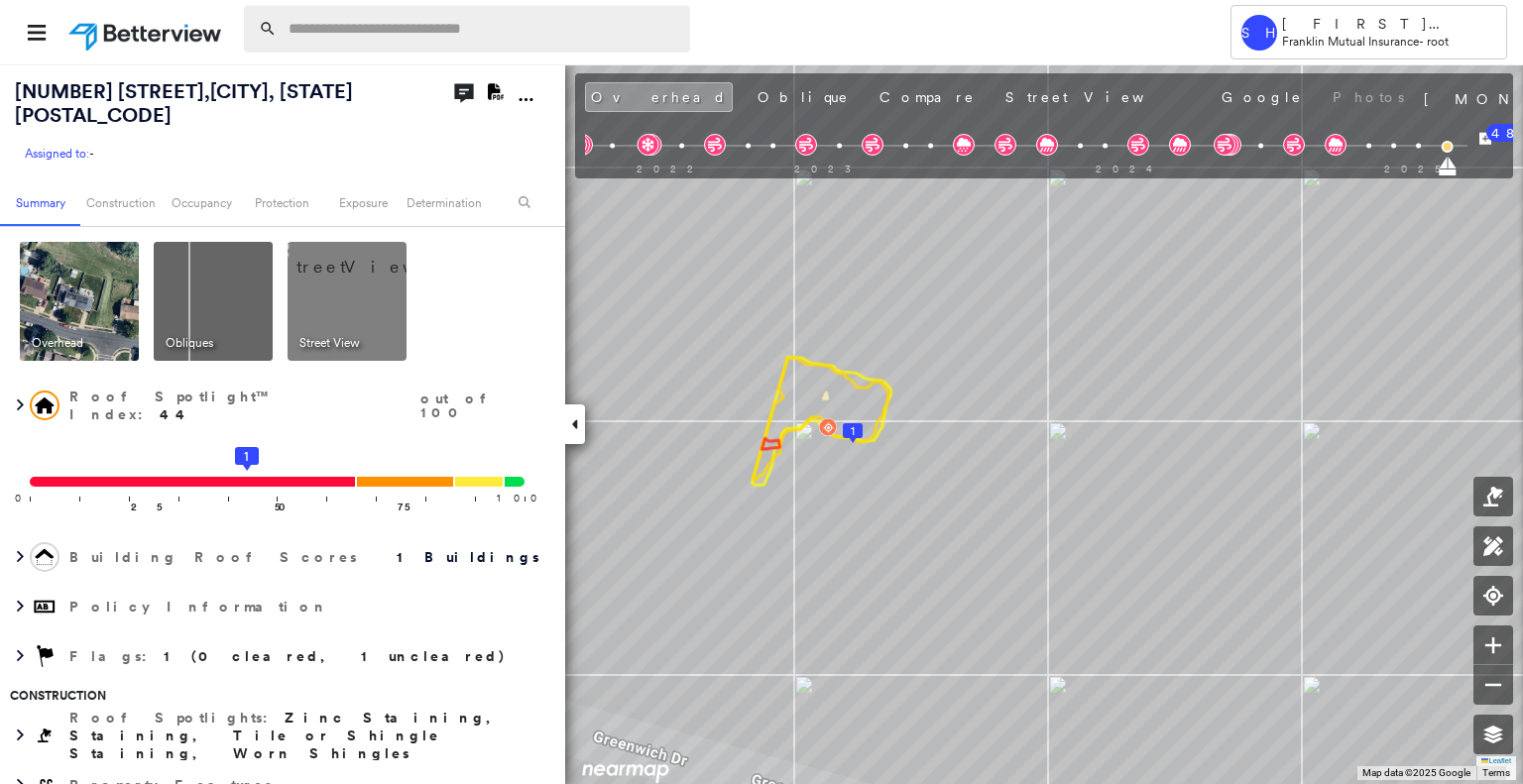 click at bounding box center (483, 29) 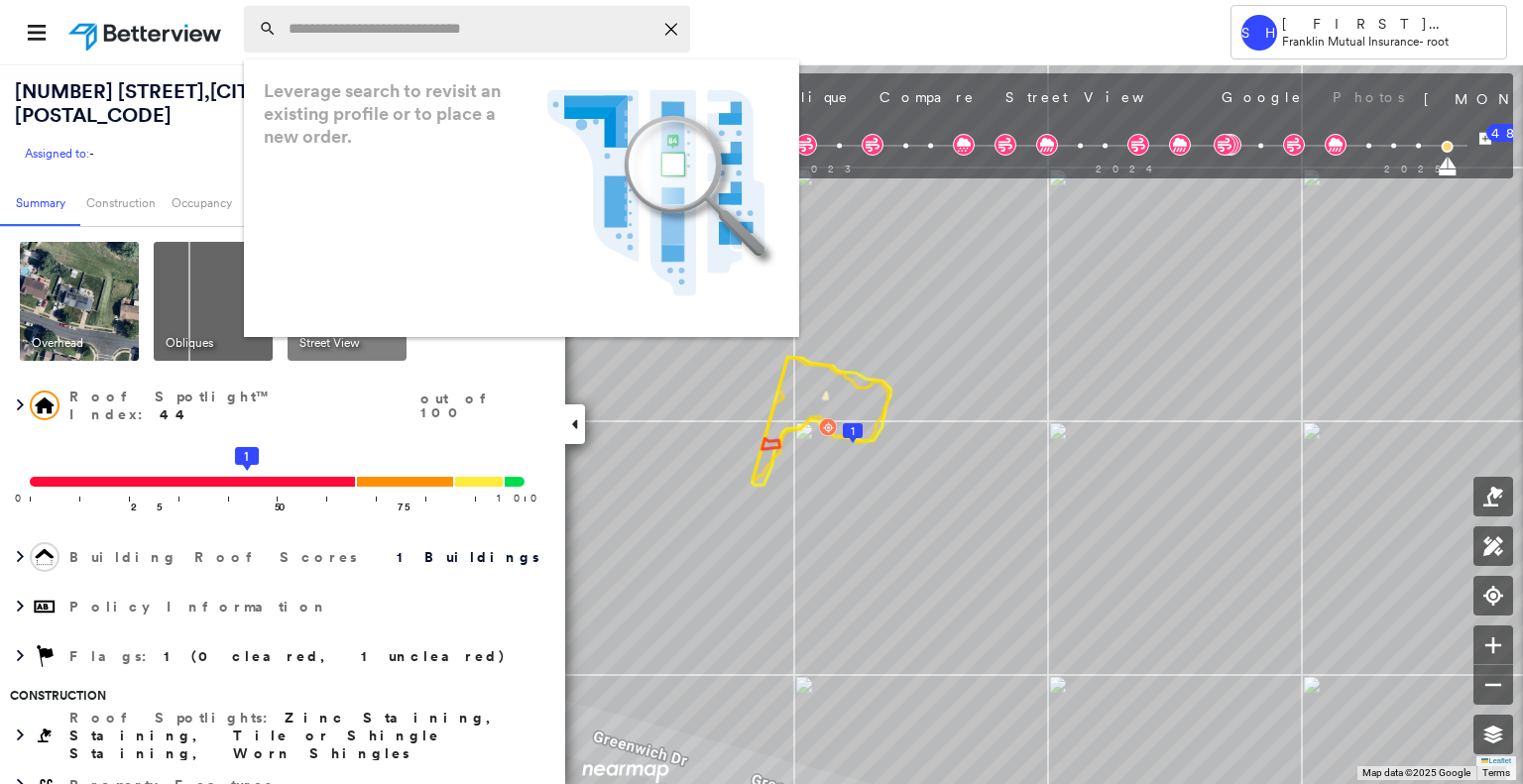 paste on "**********" 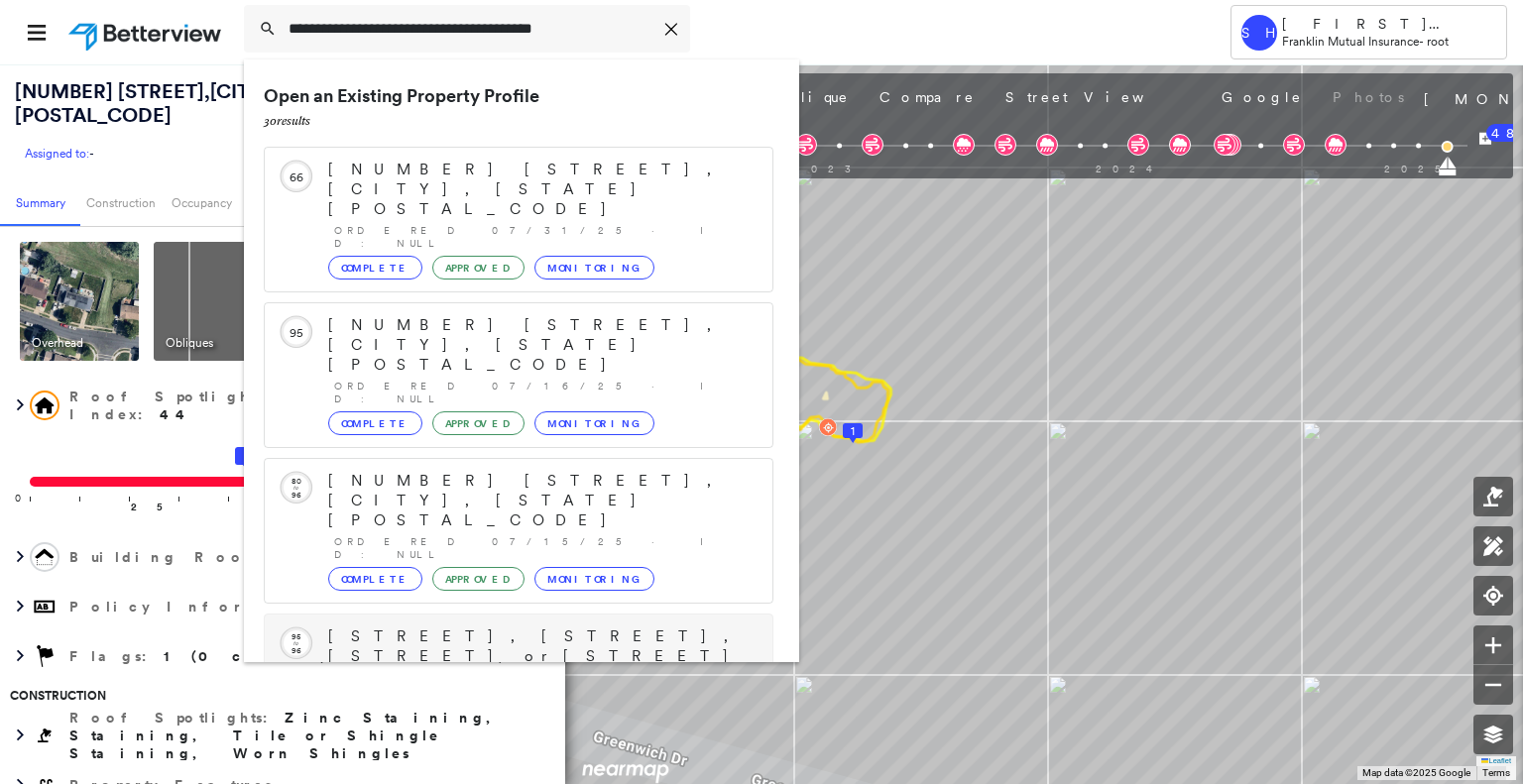 scroll, scrollTop: 206, scrollLeft: 0, axis: vertical 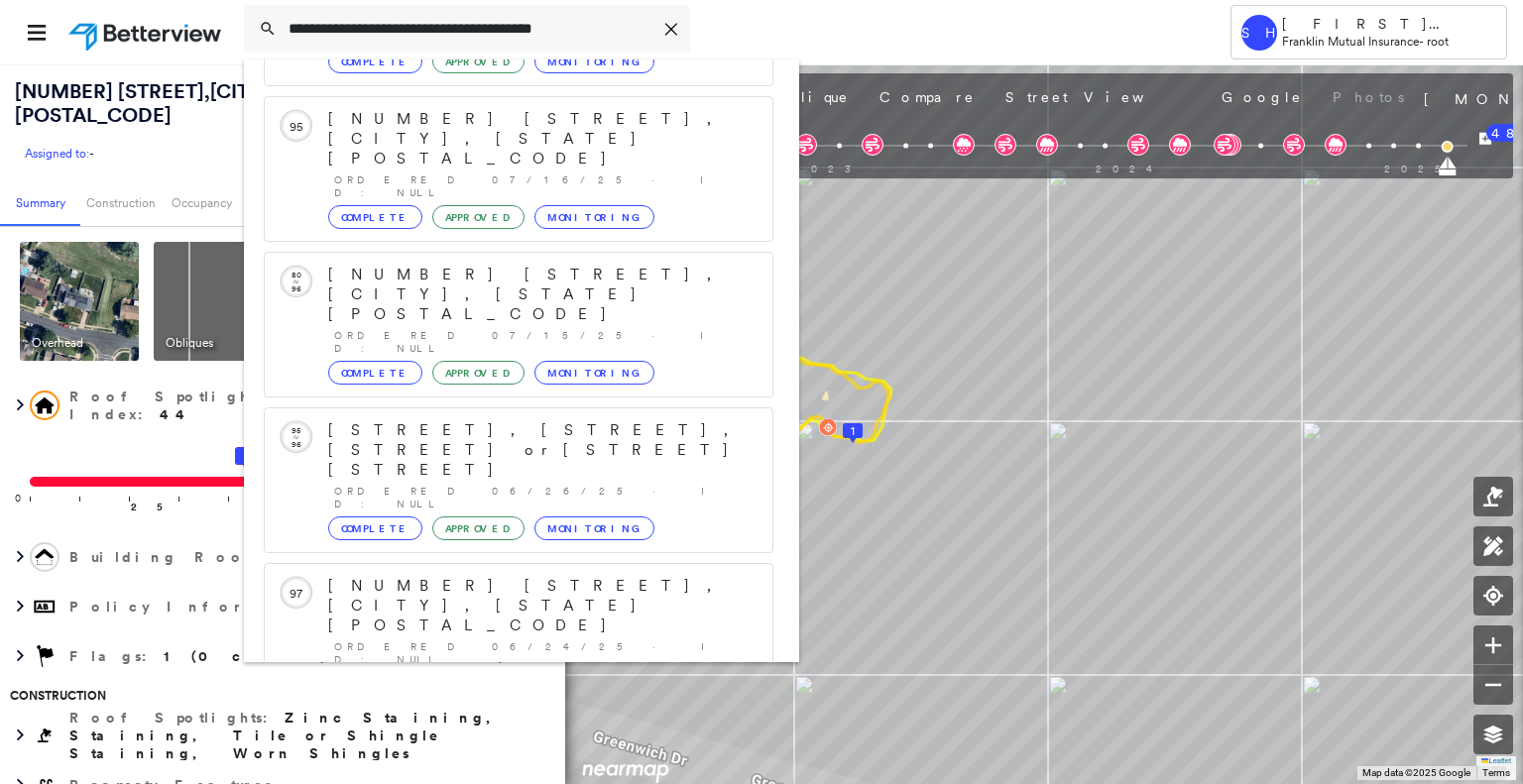 type on "**********" 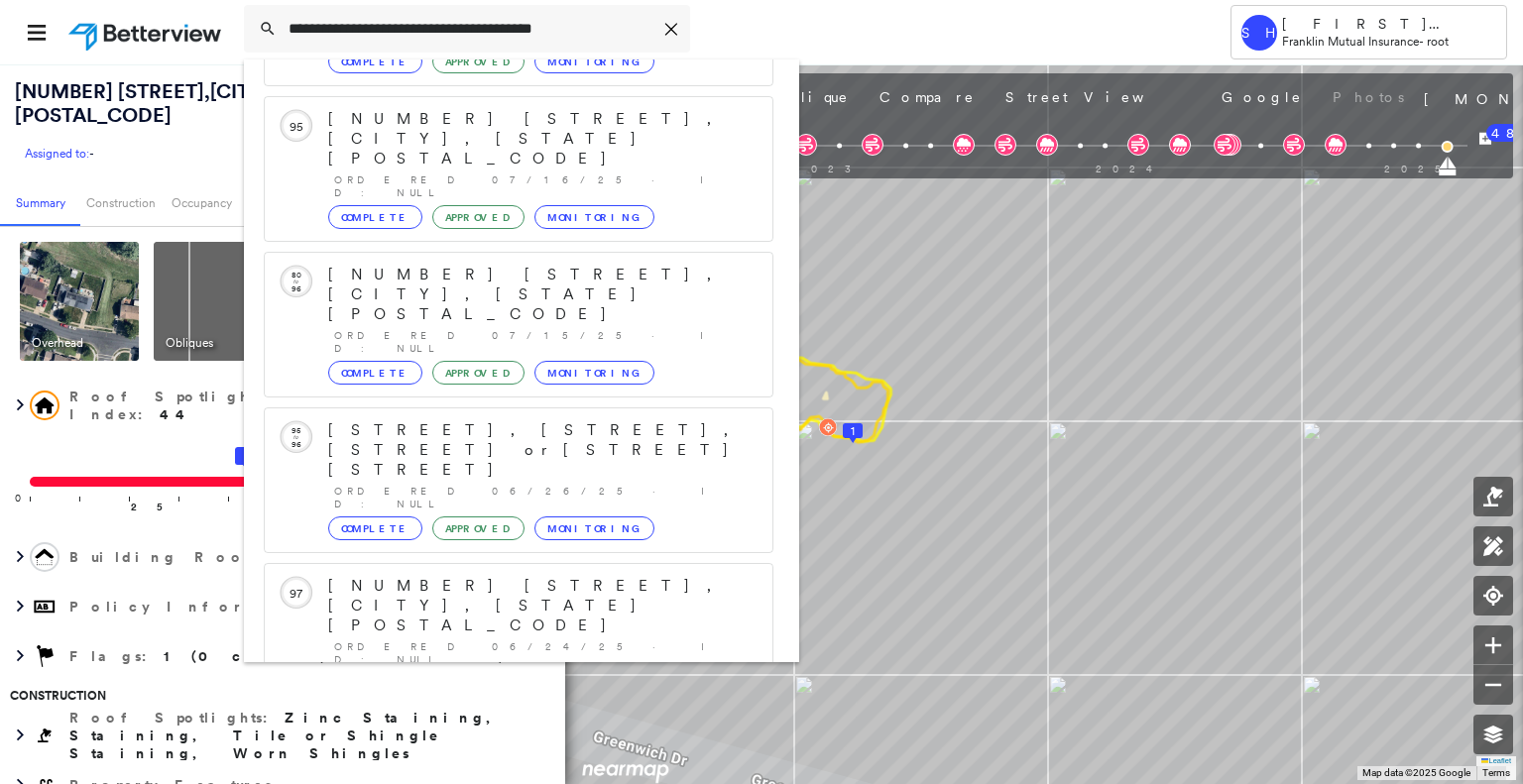 click on "[NUMBER] [STREET], [CITY], [STATE] [POSTAL_CODE] Group Created with Sketch." at bounding box center (519, 895) 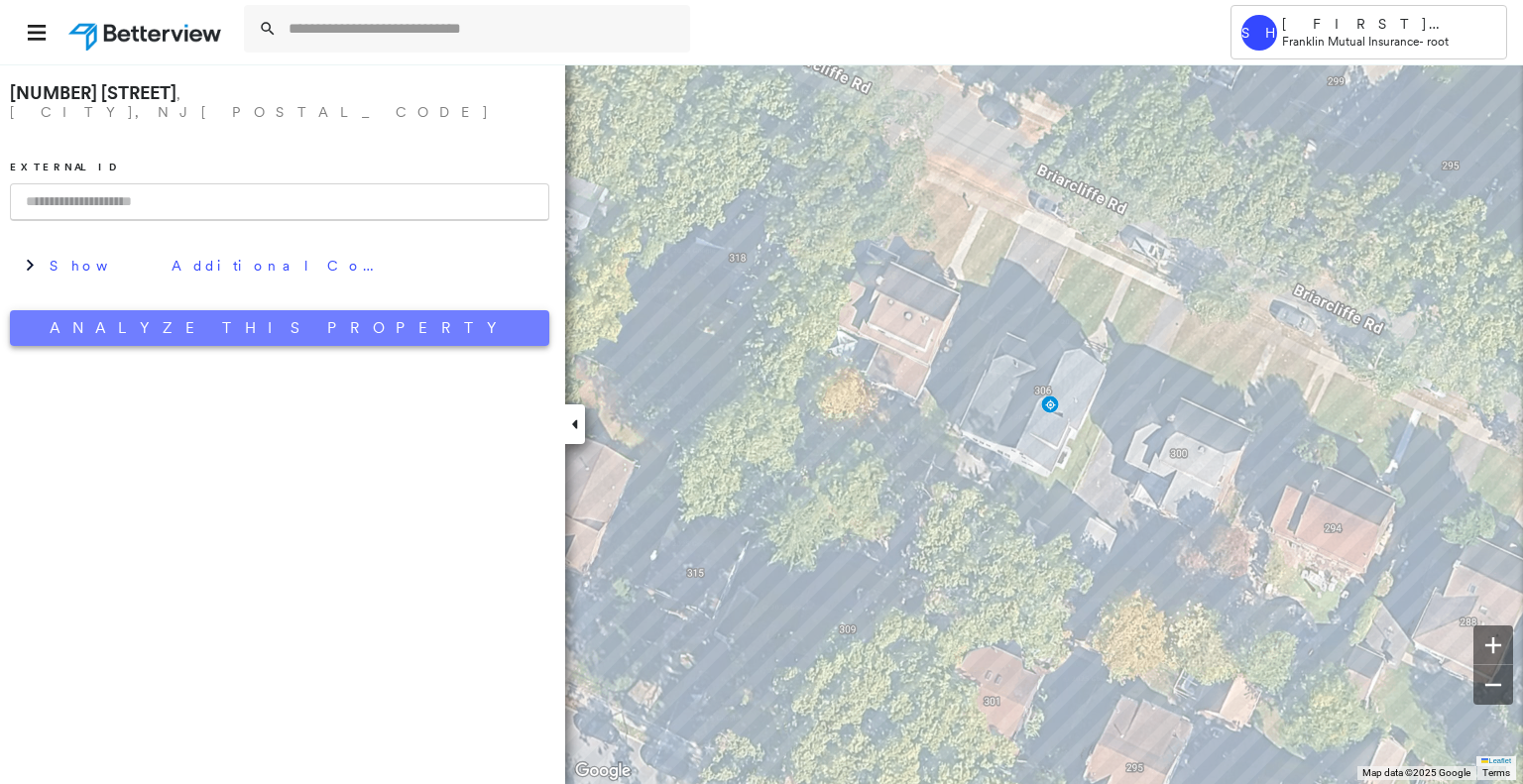 click on "Analyze This Property" at bounding box center (280, 328) 